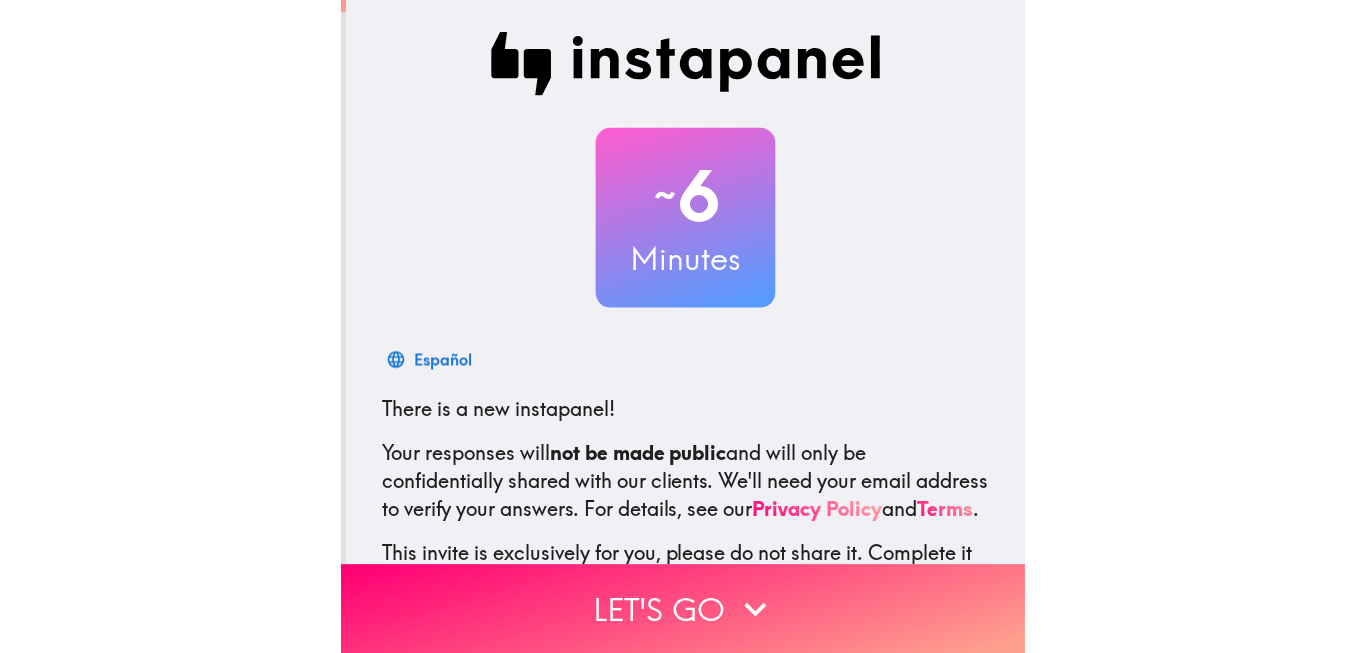 scroll, scrollTop: 0, scrollLeft: 0, axis: both 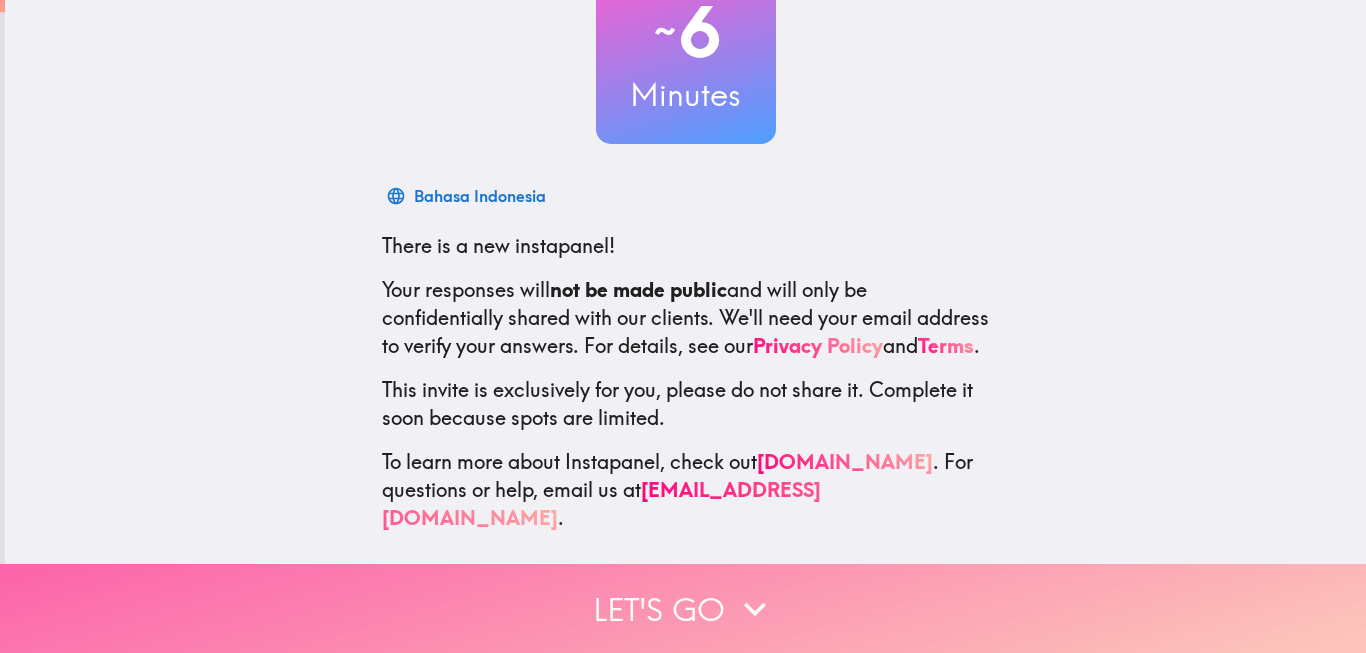 click on "Let's go" at bounding box center [683, 608] 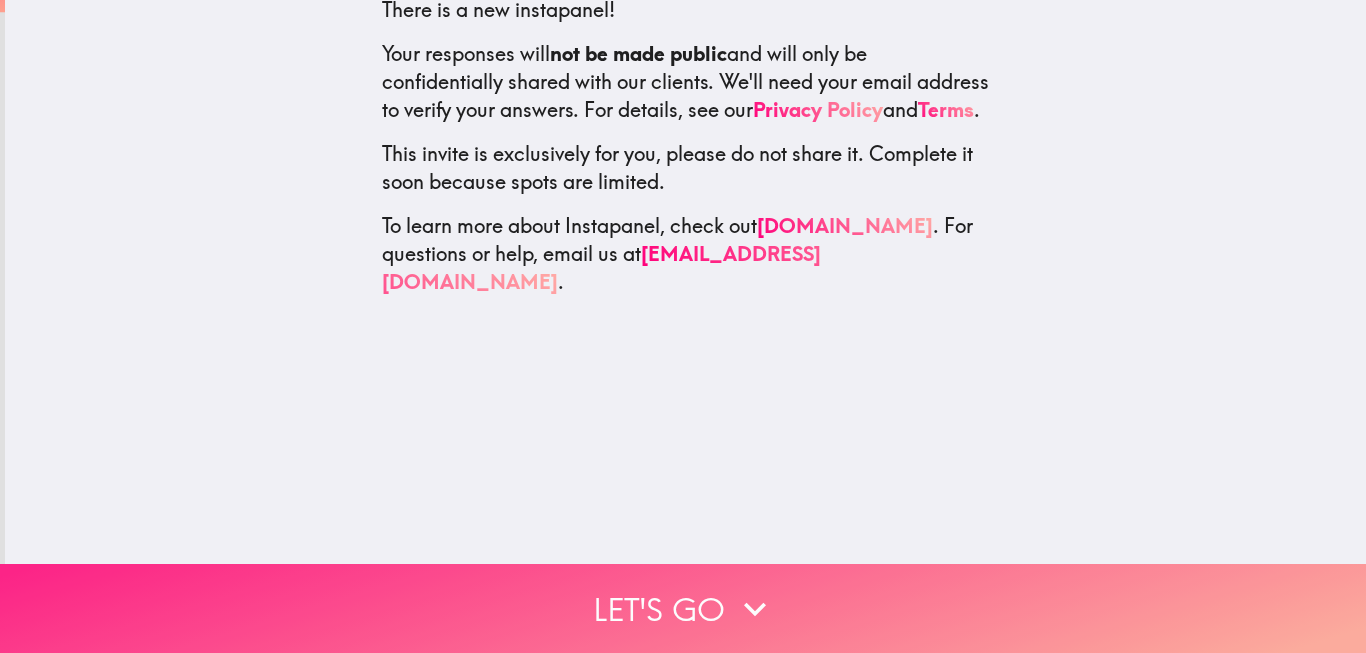 scroll, scrollTop: 0, scrollLeft: 0, axis: both 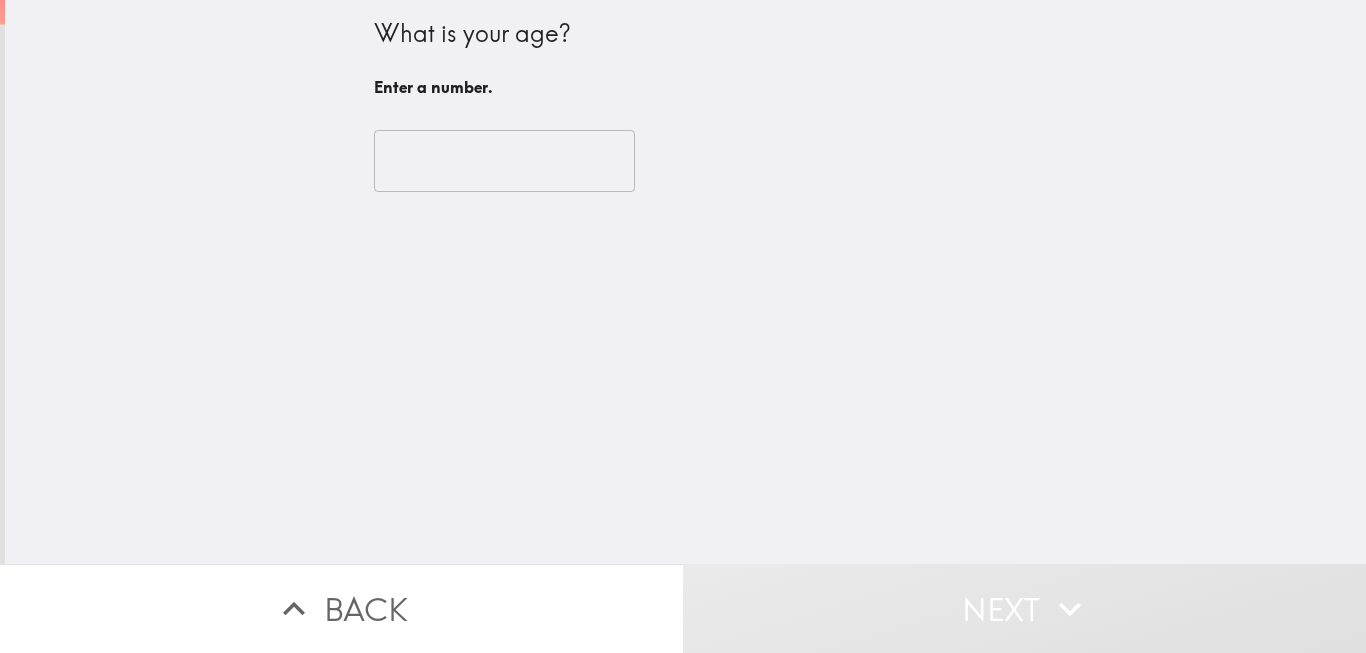 click at bounding box center (504, 161) 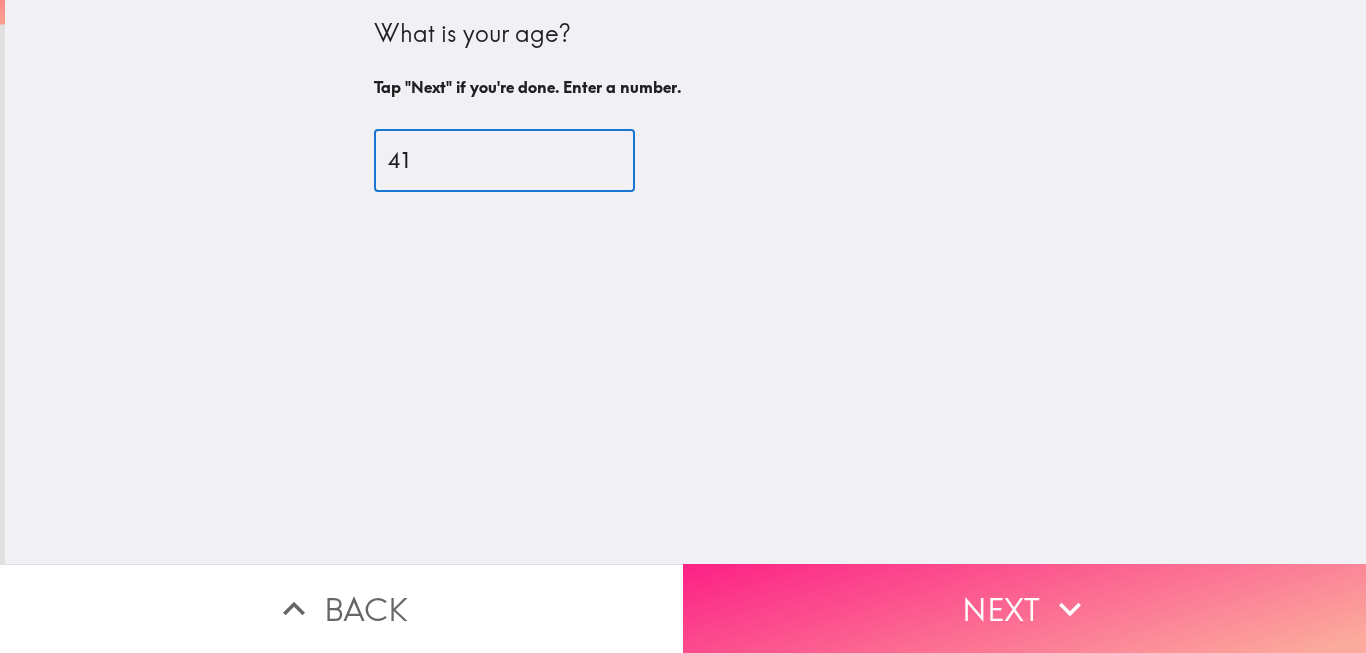 type on "41" 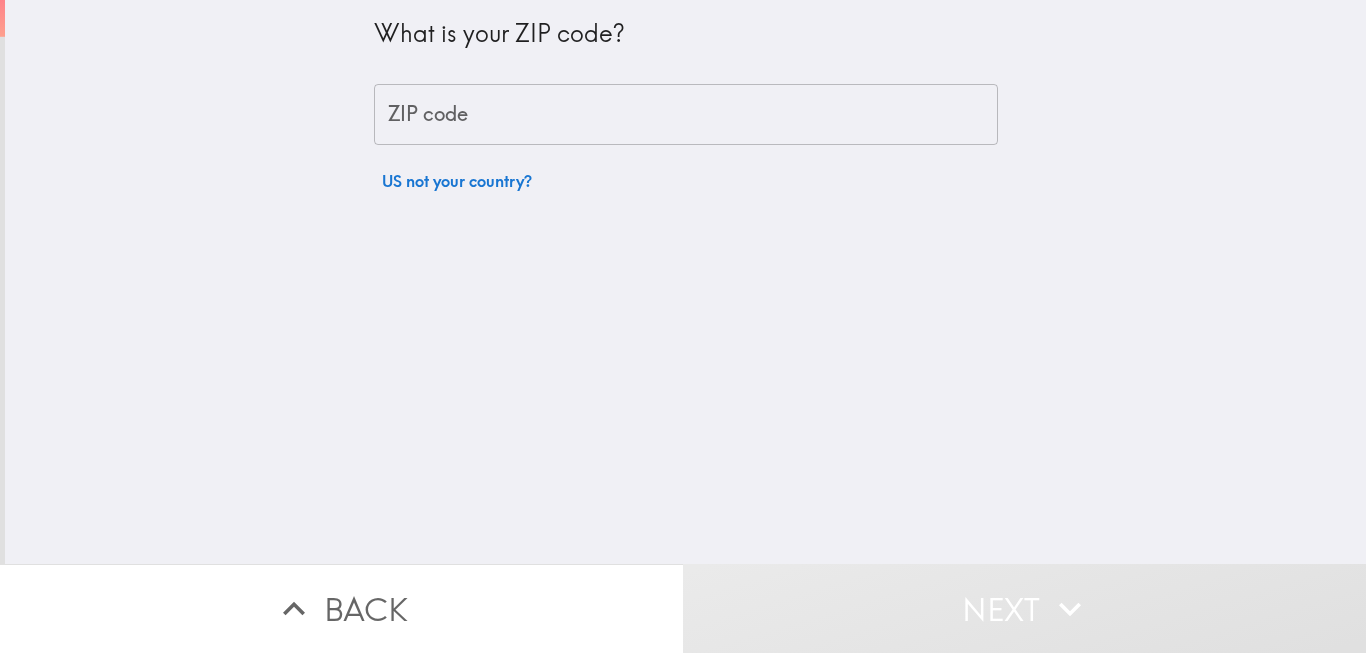 click on "ZIP code" at bounding box center [686, 115] 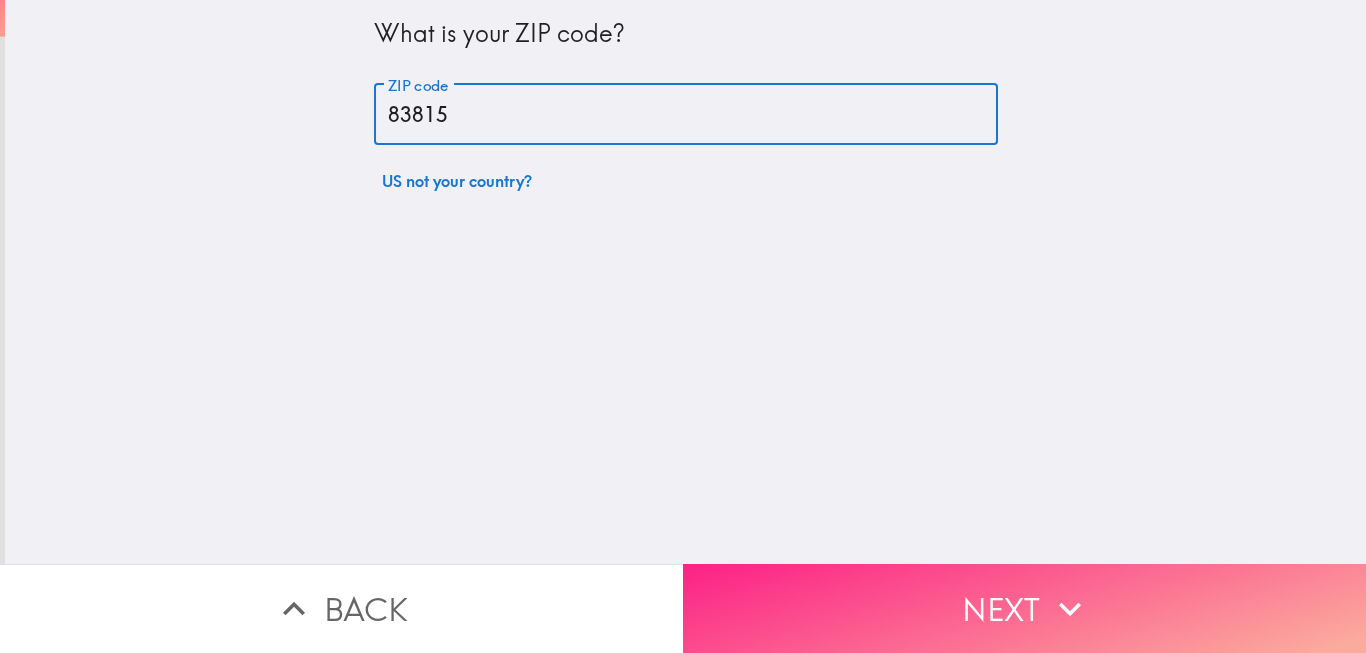type on "83815" 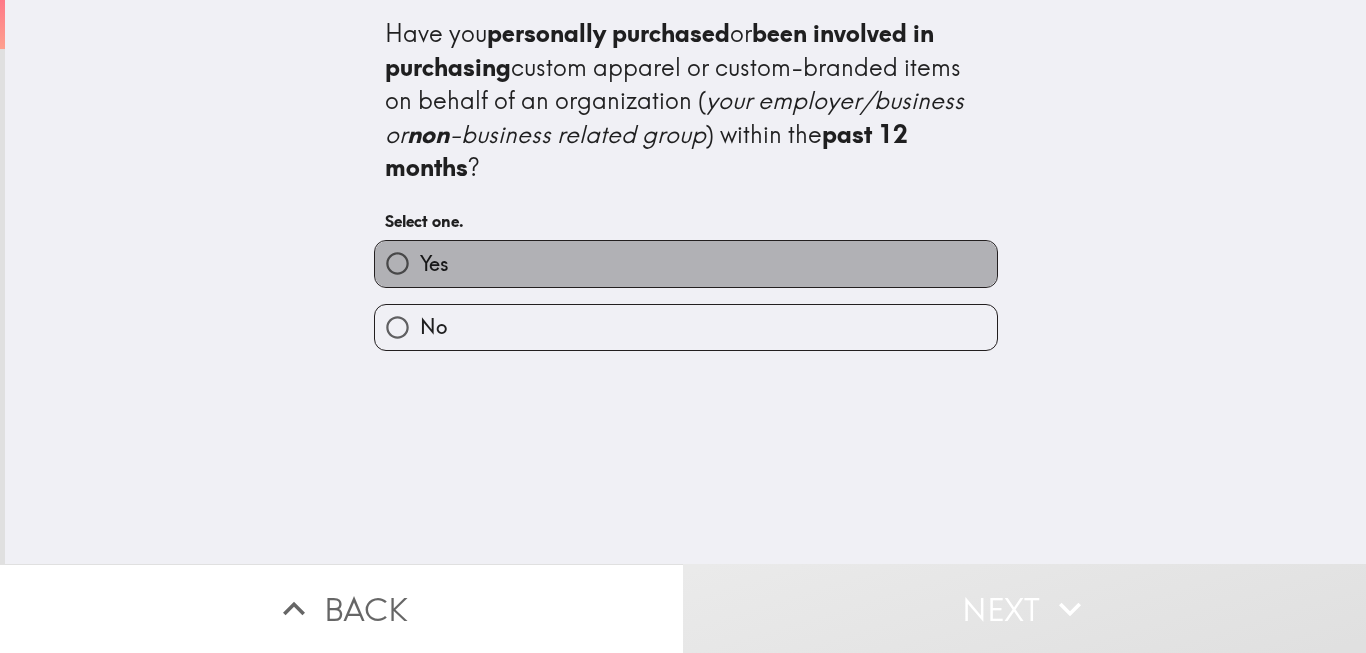 click on "Yes" at bounding box center [686, 263] 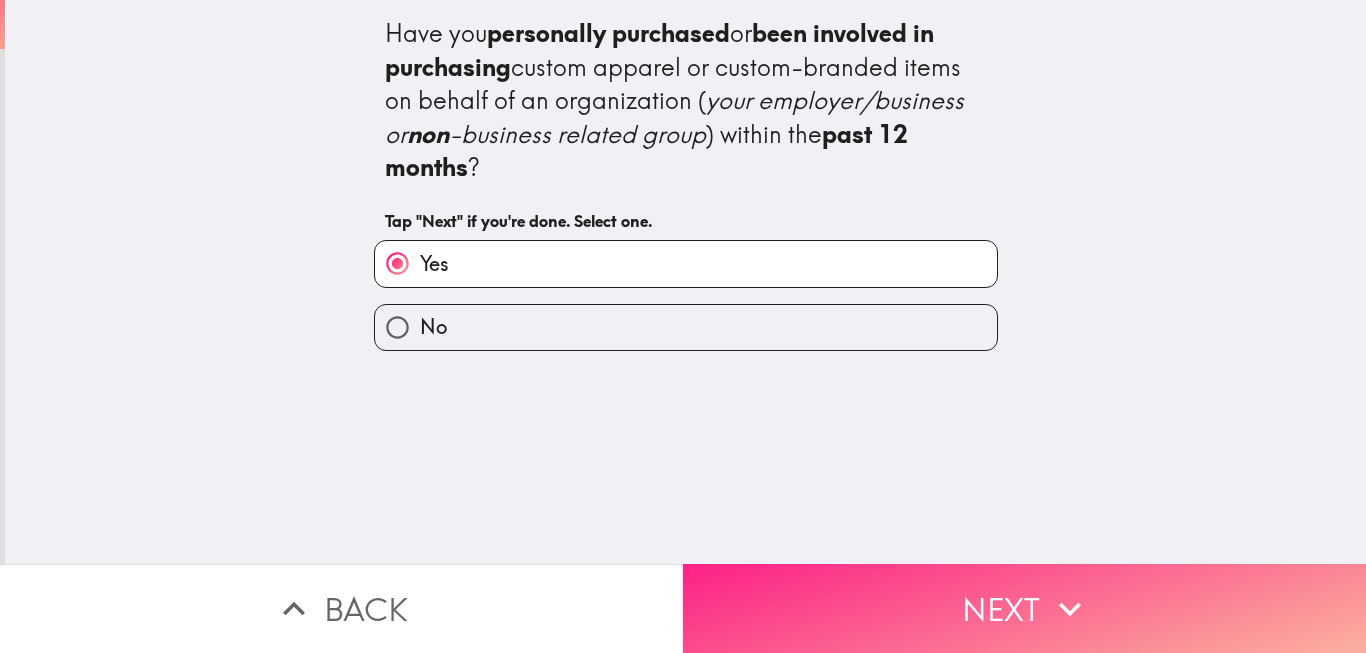 click on "Next" at bounding box center (1024, 608) 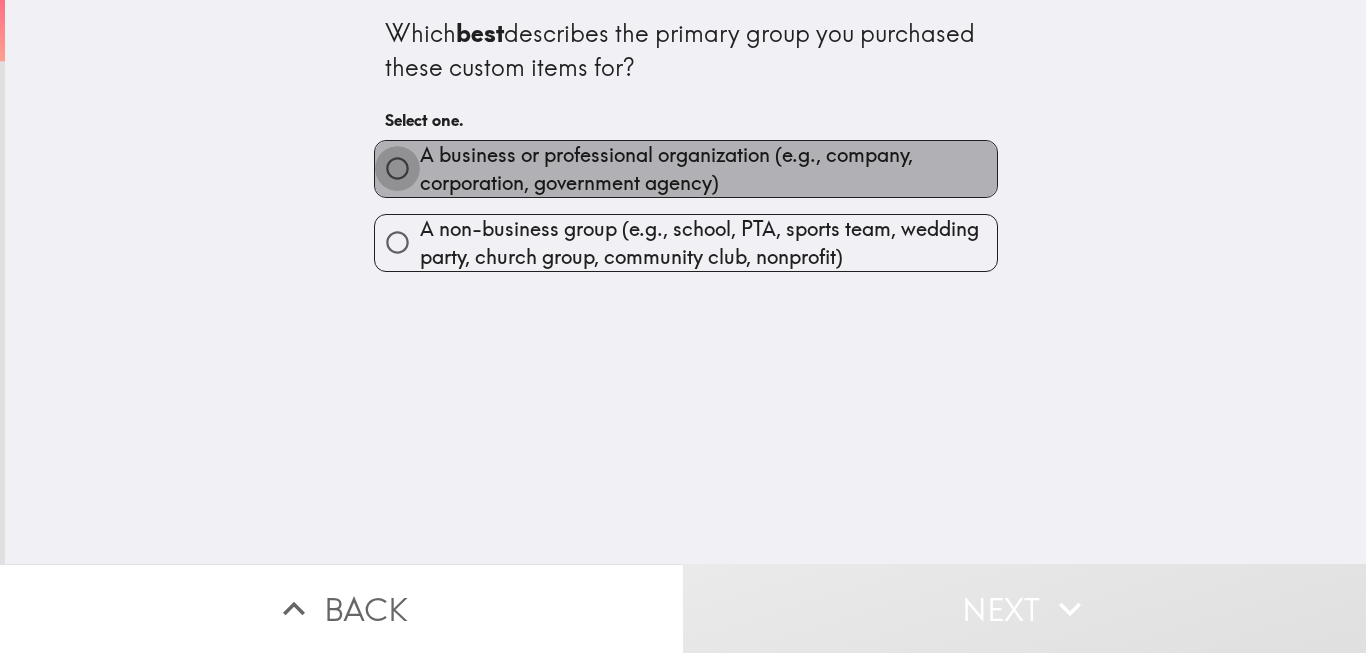 click on "A business or professional organization (e.g., company, corporation, government agency)" at bounding box center [397, 168] 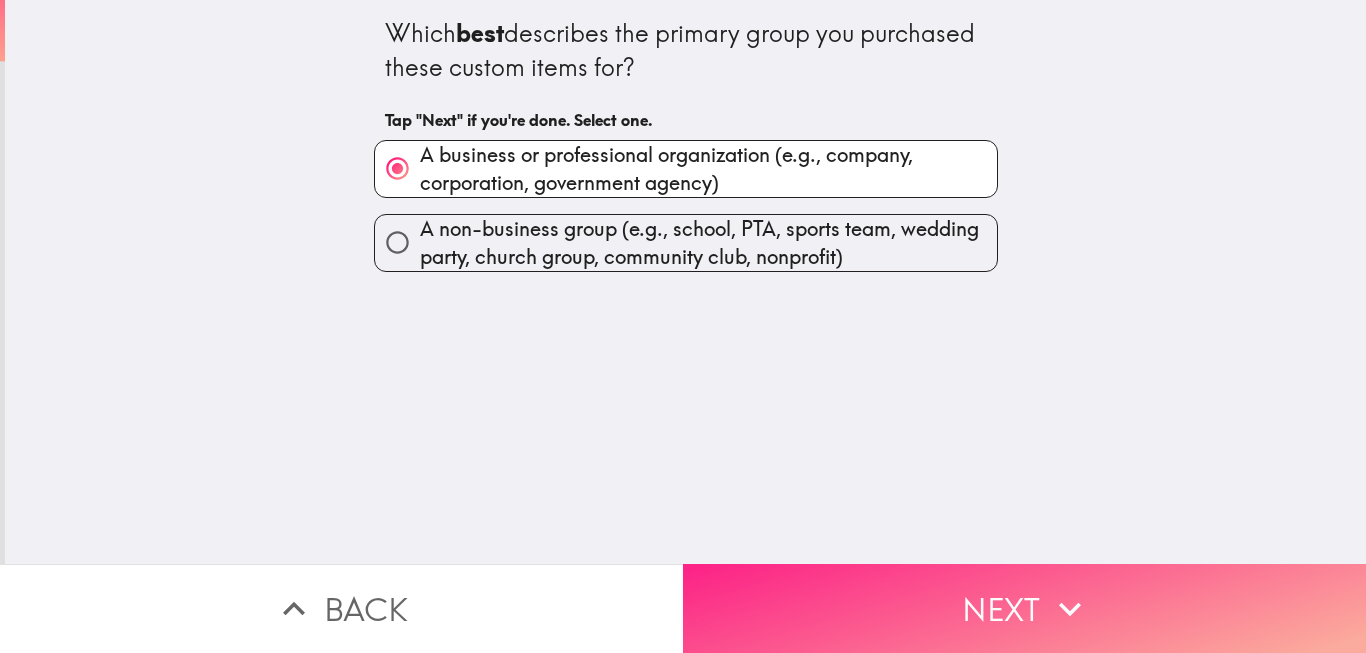 click on "Next" at bounding box center (1024, 608) 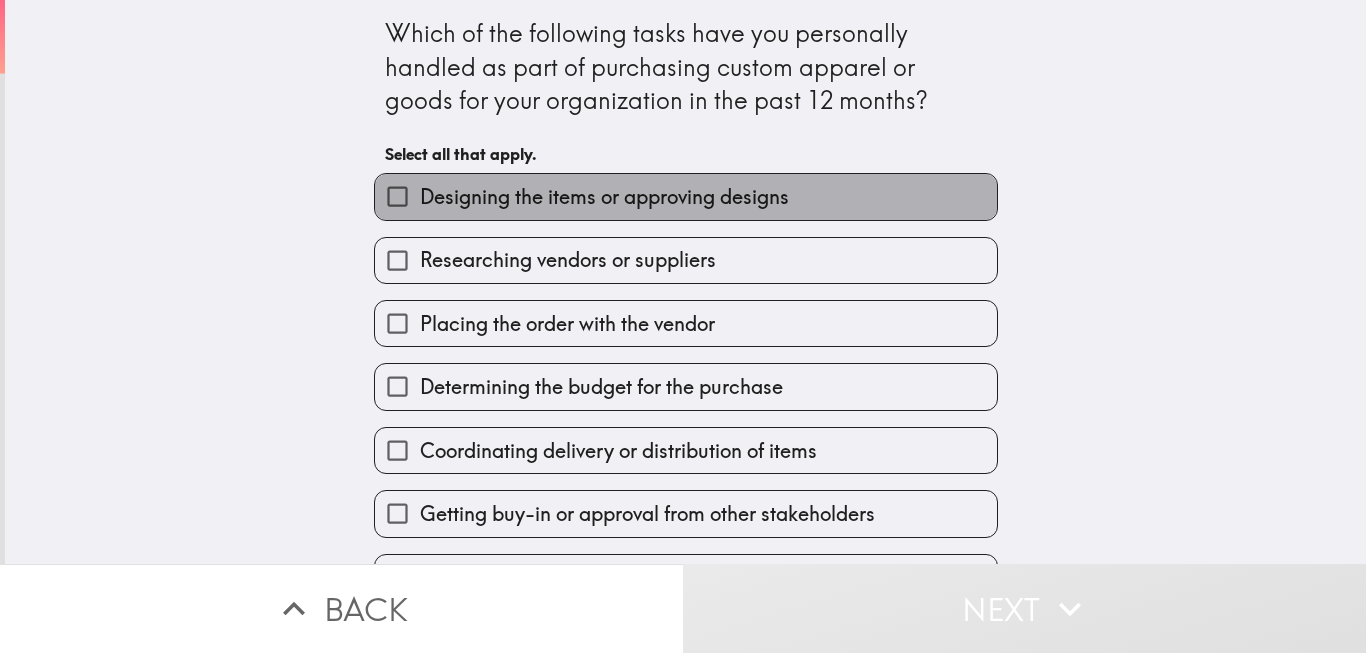 click on "Designing the items or approving designs" at bounding box center [604, 197] 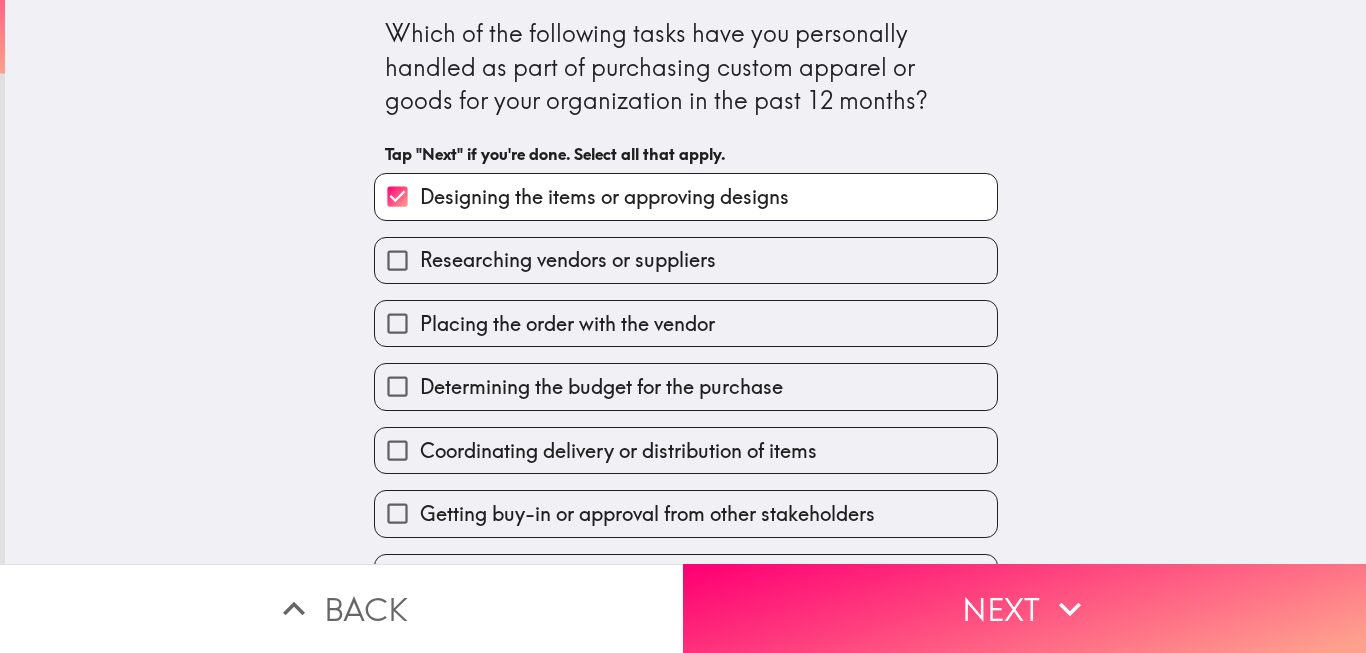 click on "Researching vendors or suppliers" at bounding box center (568, 260) 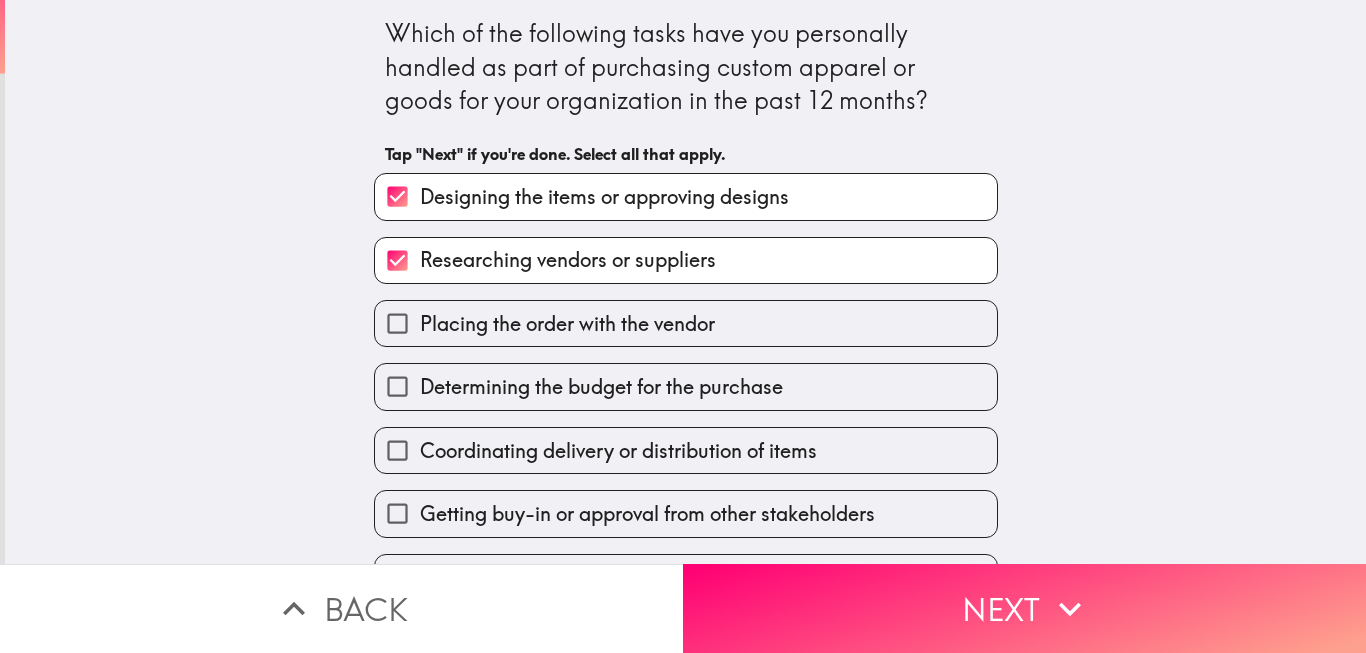 click on "Placing the order with the vendor" at bounding box center [567, 324] 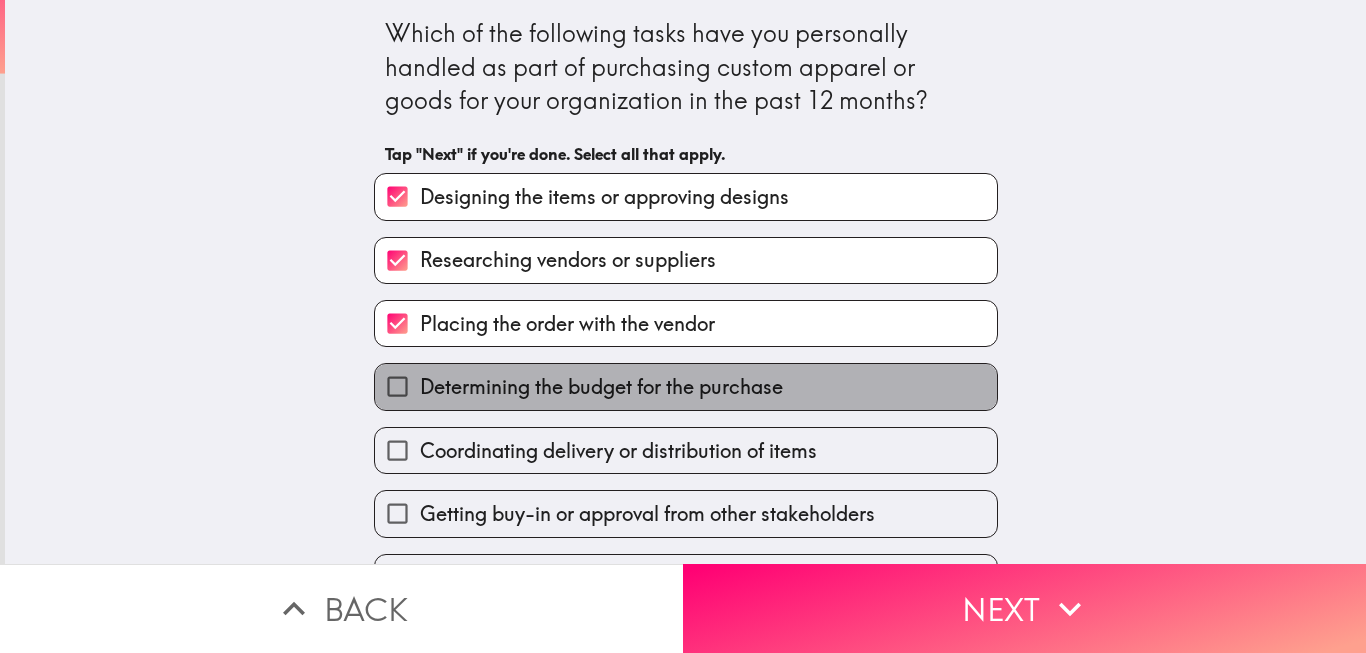 click on "Determining the budget for the purchase" at bounding box center [686, 386] 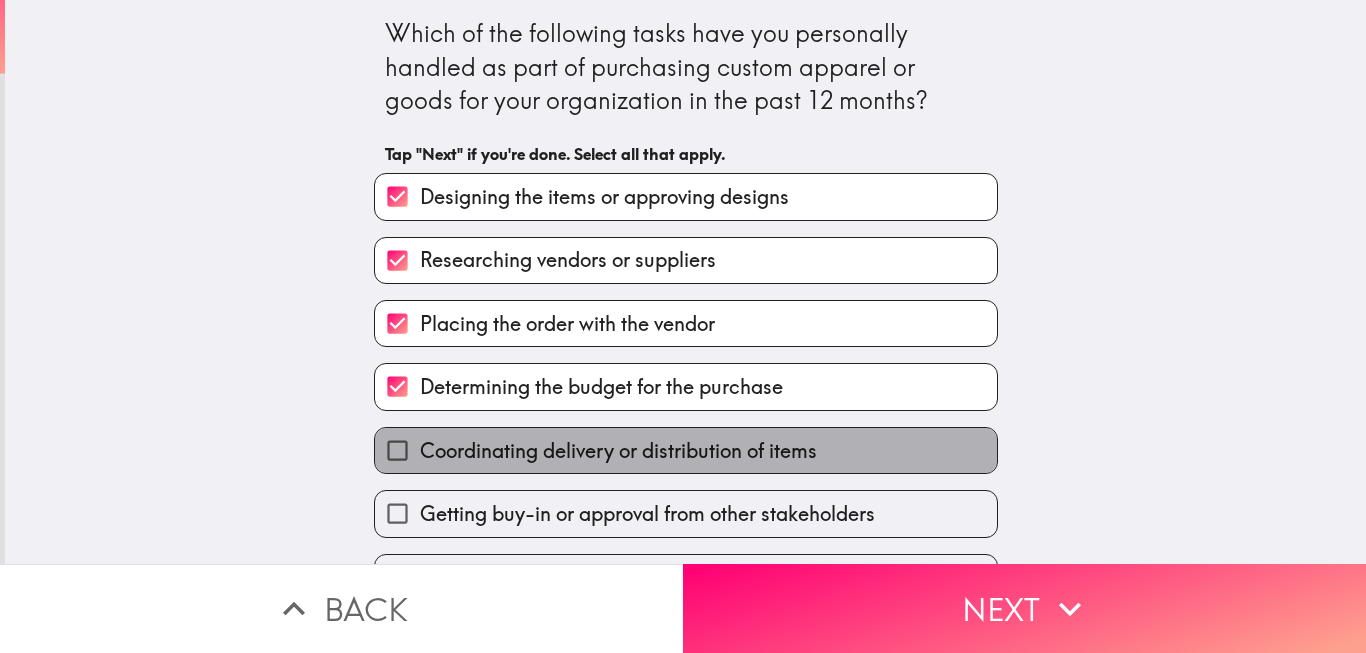 click on "Coordinating delivery or distribution of items" at bounding box center (618, 451) 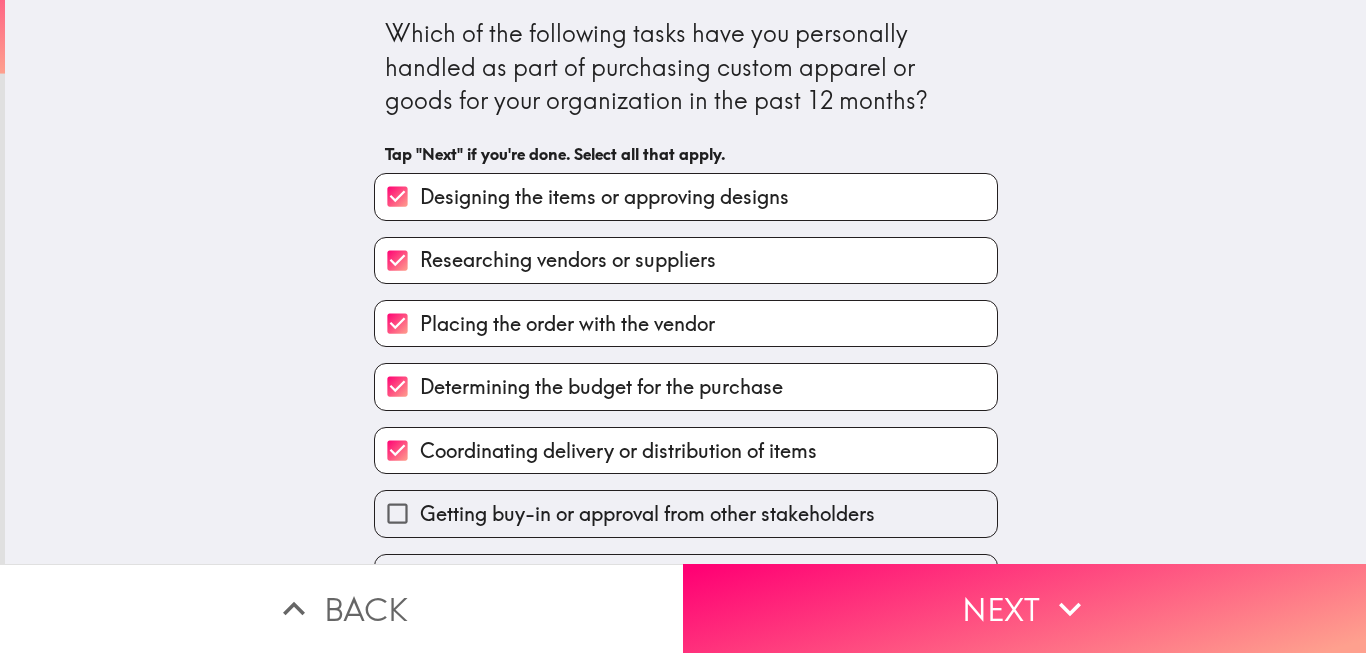 click on "Getting buy-in or approval from other stakeholders" at bounding box center [647, 514] 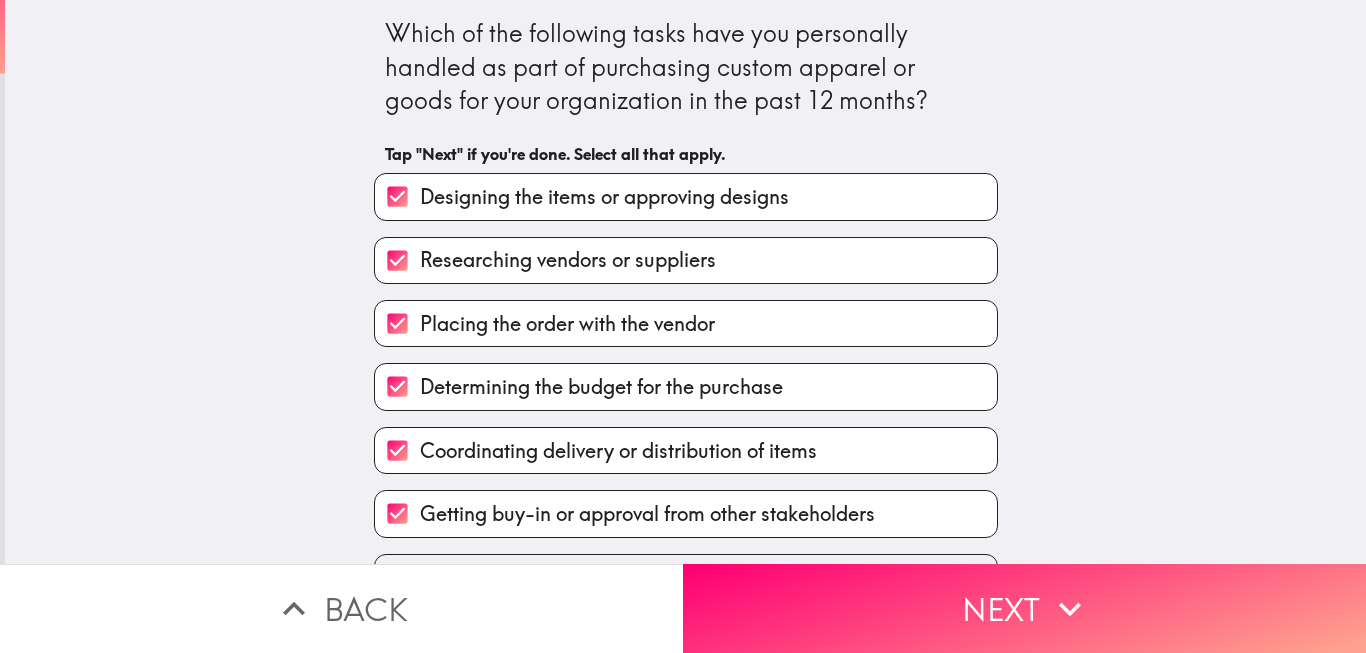 scroll, scrollTop: 111, scrollLeft: 0, axis: vertical 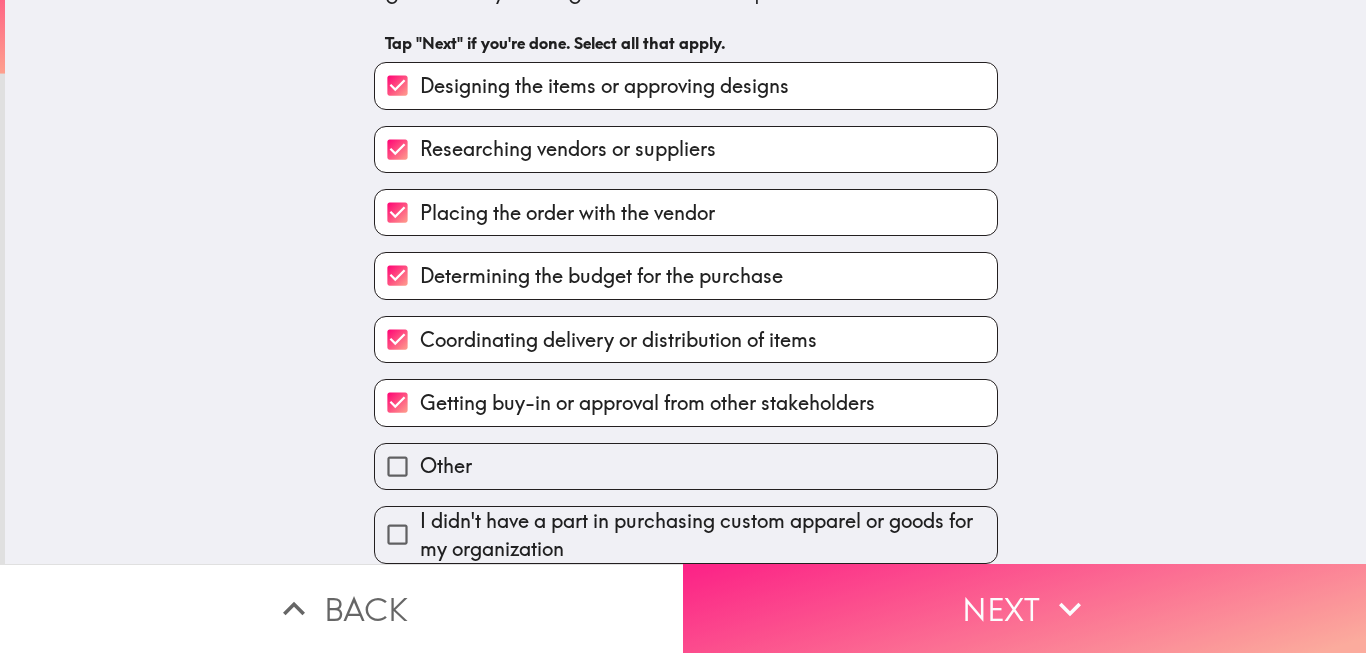 click on "Next" at bounding box center (1024, 608) 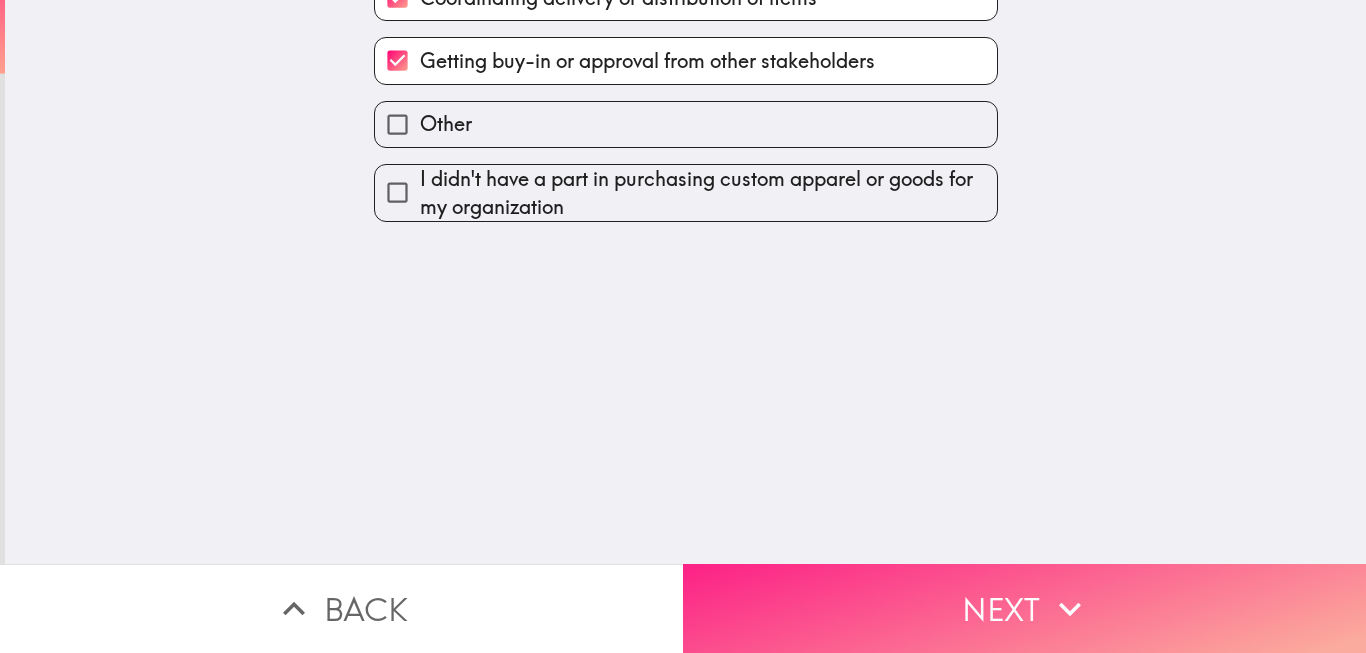 scroll, scrollTop: 0, scrollLeft: 0, axis: both 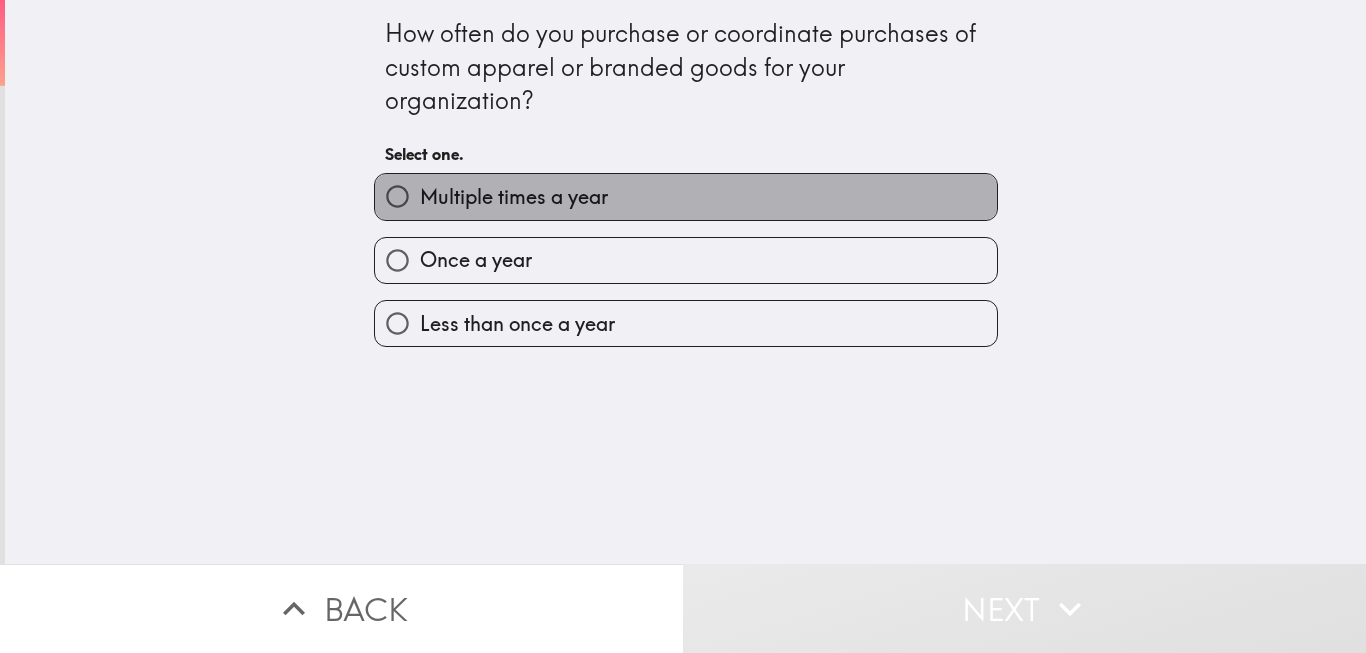 click on "Multiple times a year" at bounding box center [514, 197] 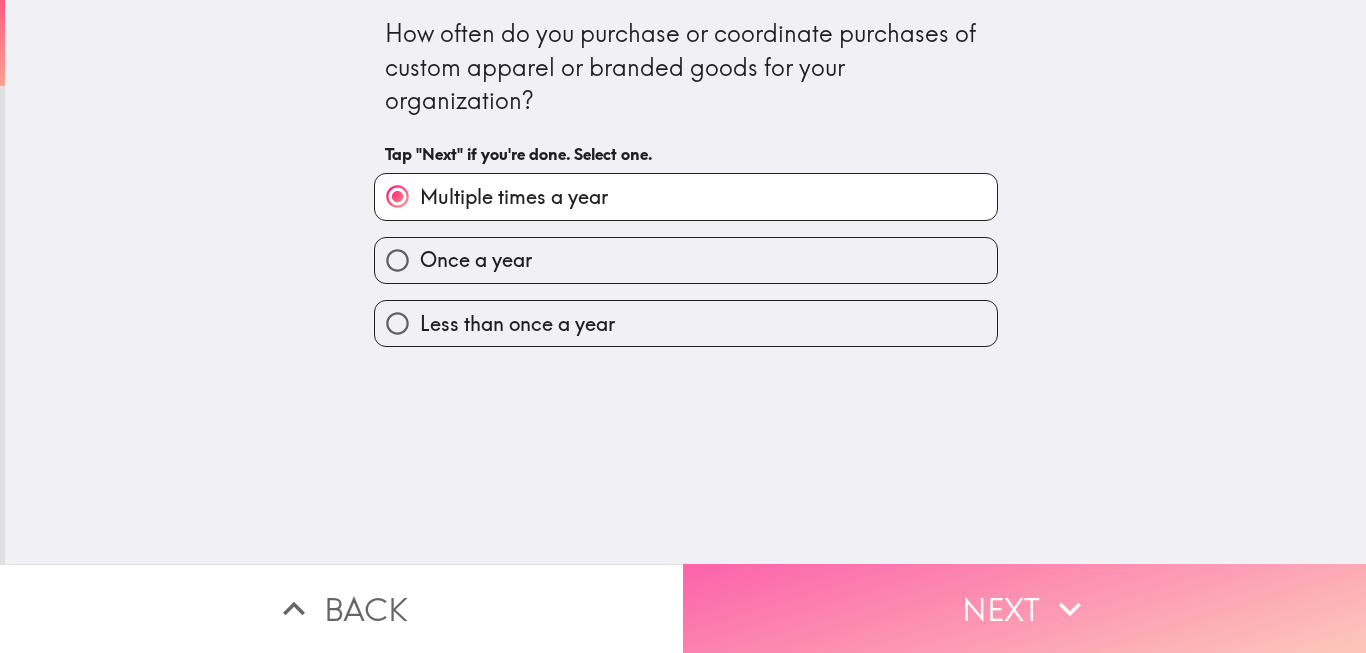 click on "Next" at bounding box center [1024, 608] 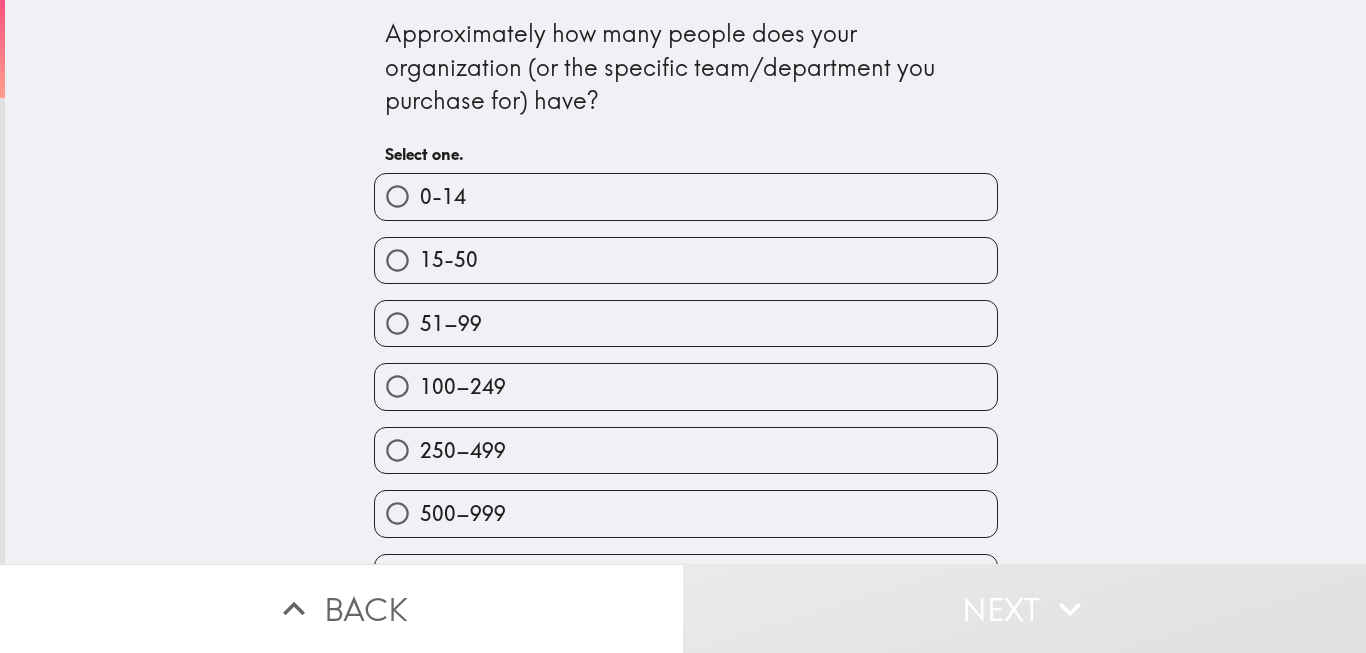 scroll, scrollTop: 37, scrollLeft: 0, axis: vertical 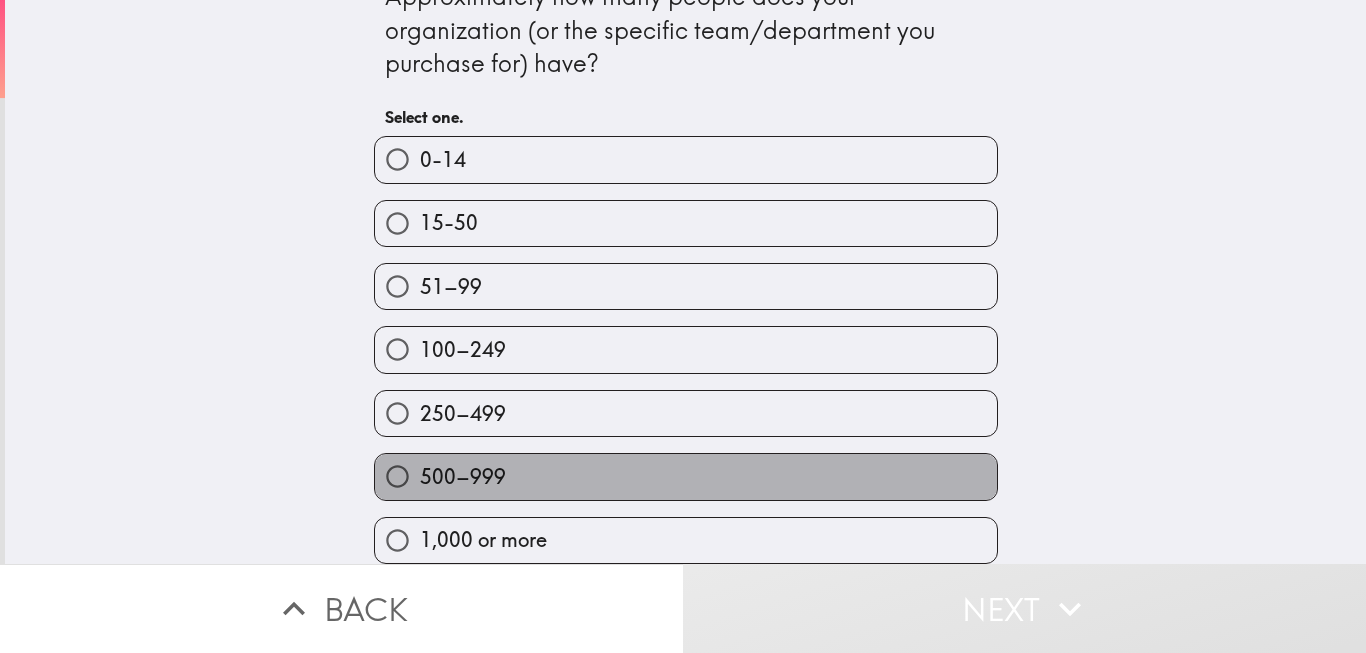 click on "500–999" at bounding box center [463, 477] 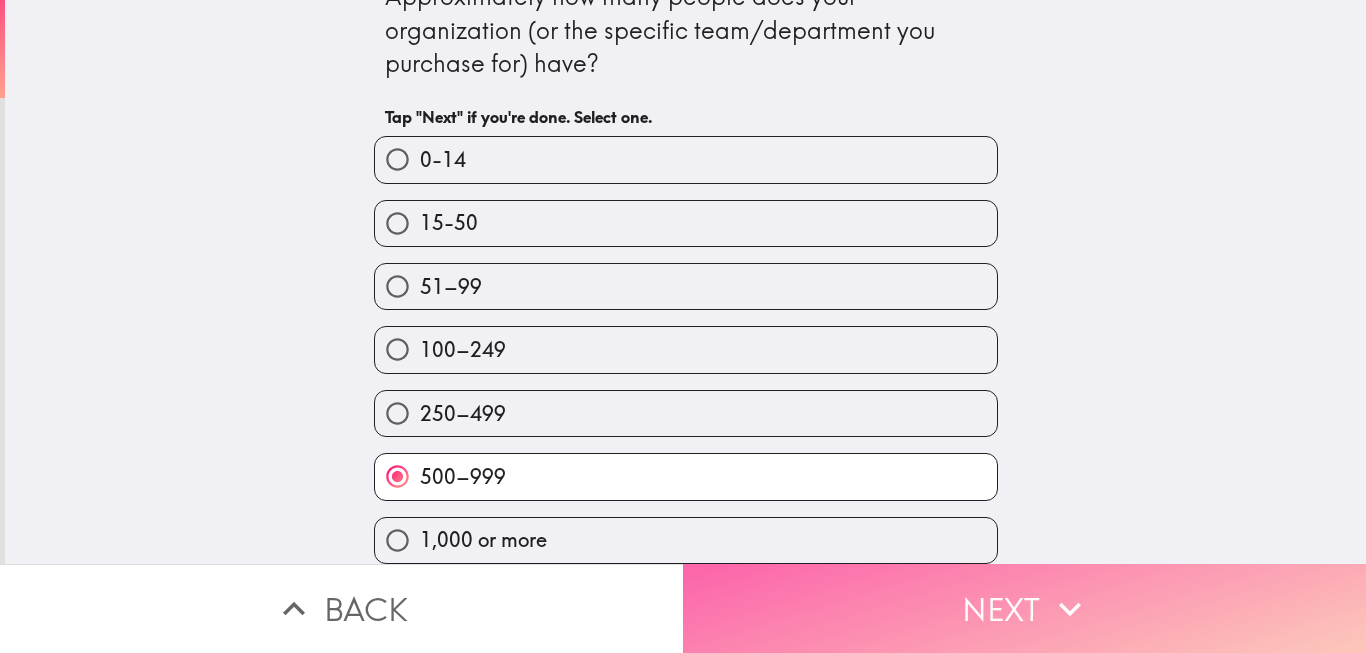 click on "Next" at bounding box center (1024, 608) 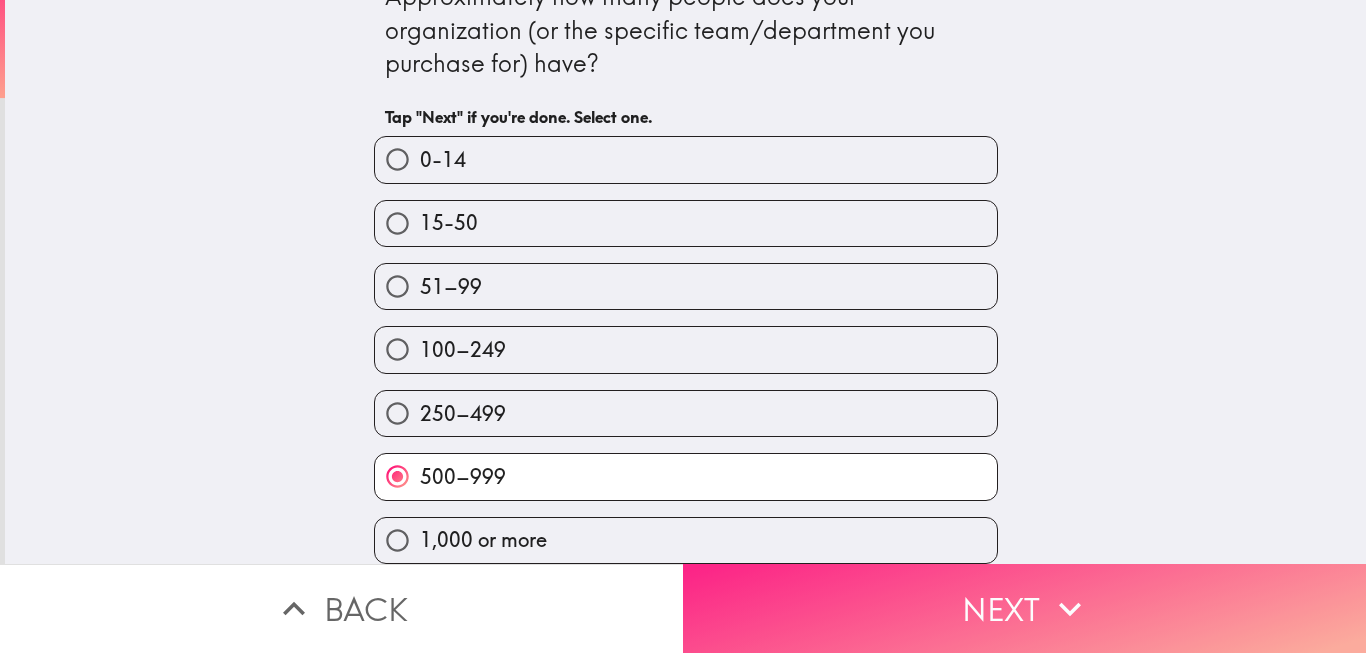 click on "Next" at bounding box center (1024, 608) 